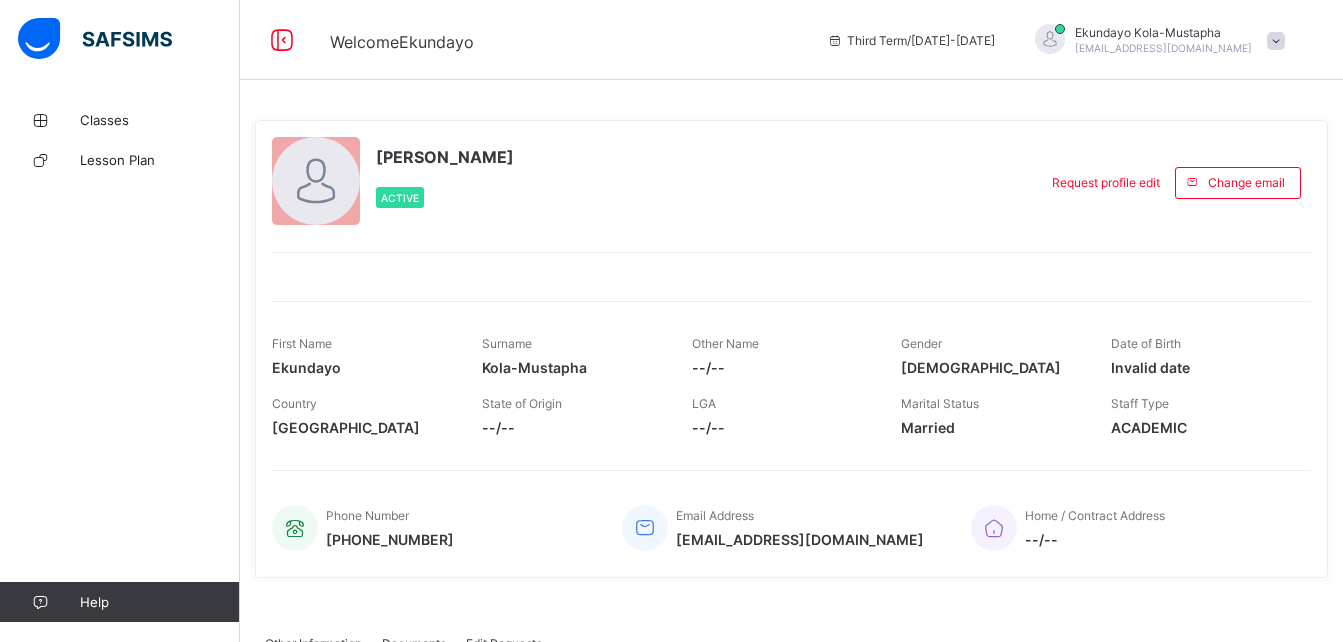 scroll, scrollTop: 0, scrollLeft: 0, axis: both 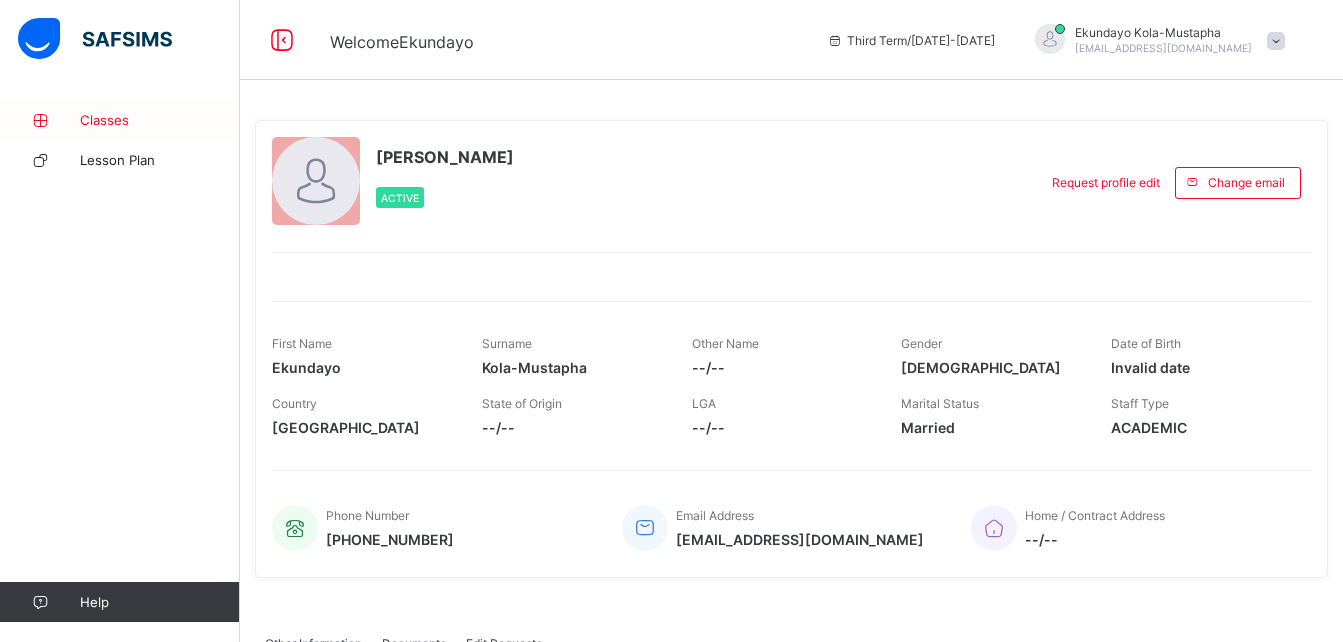click on "Classes" at bounding box center [160, 120] 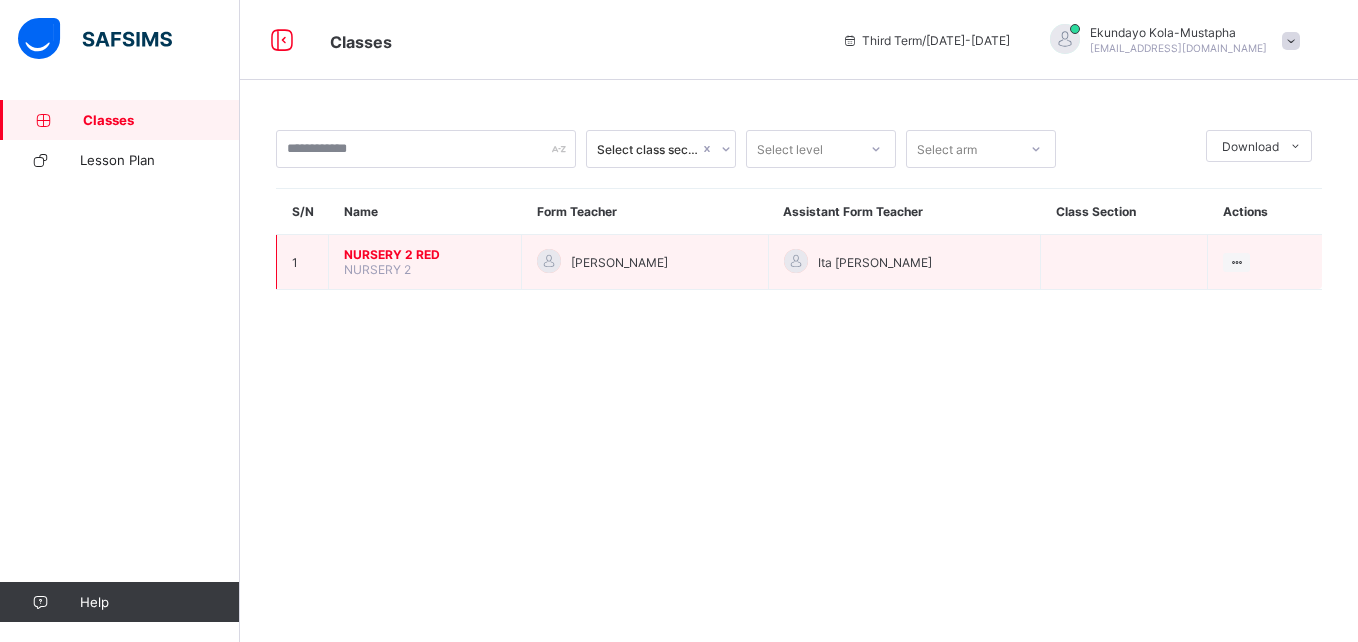 click on "NURSERY 2   RED   NURSERY 2" at bounding box center (425, 262) 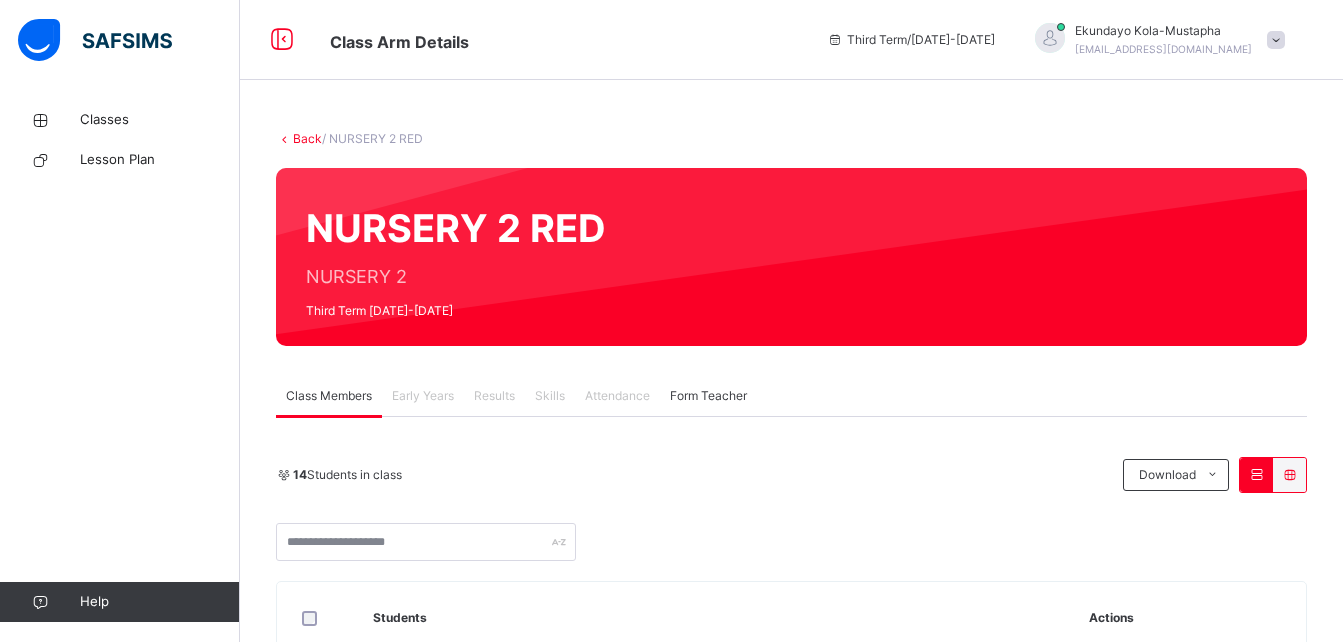 click at bounding box center (1276, 40) 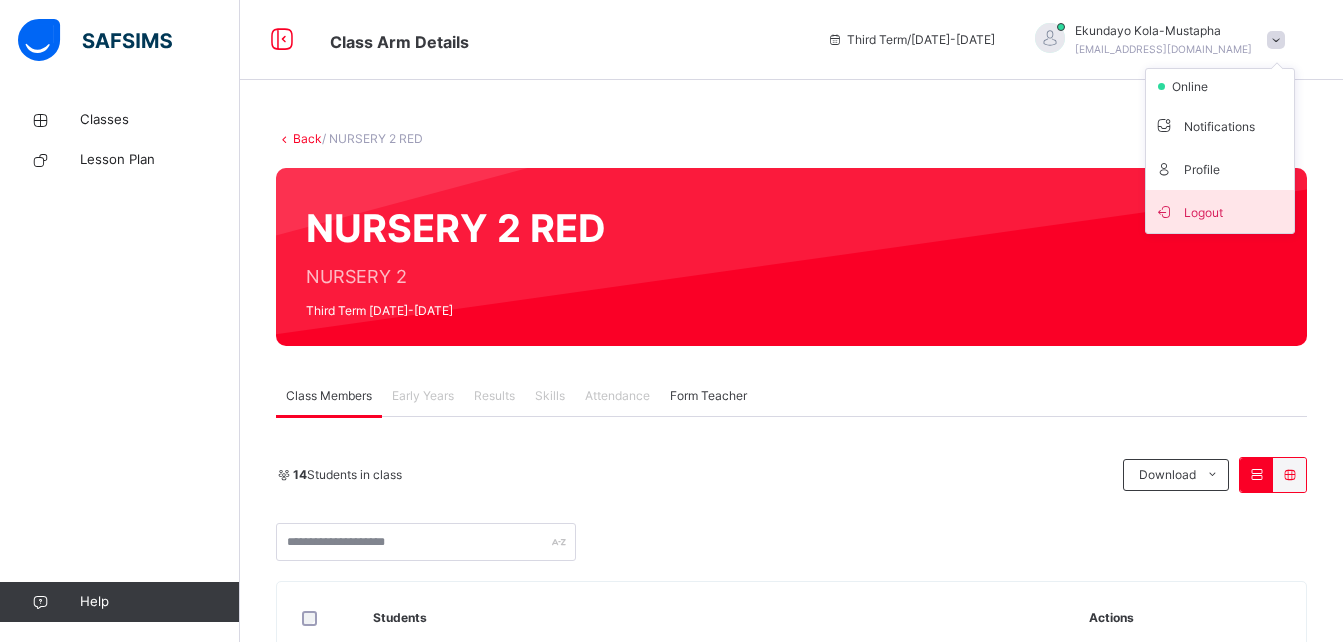click on "Logout" at bounding box center (1220, 211) 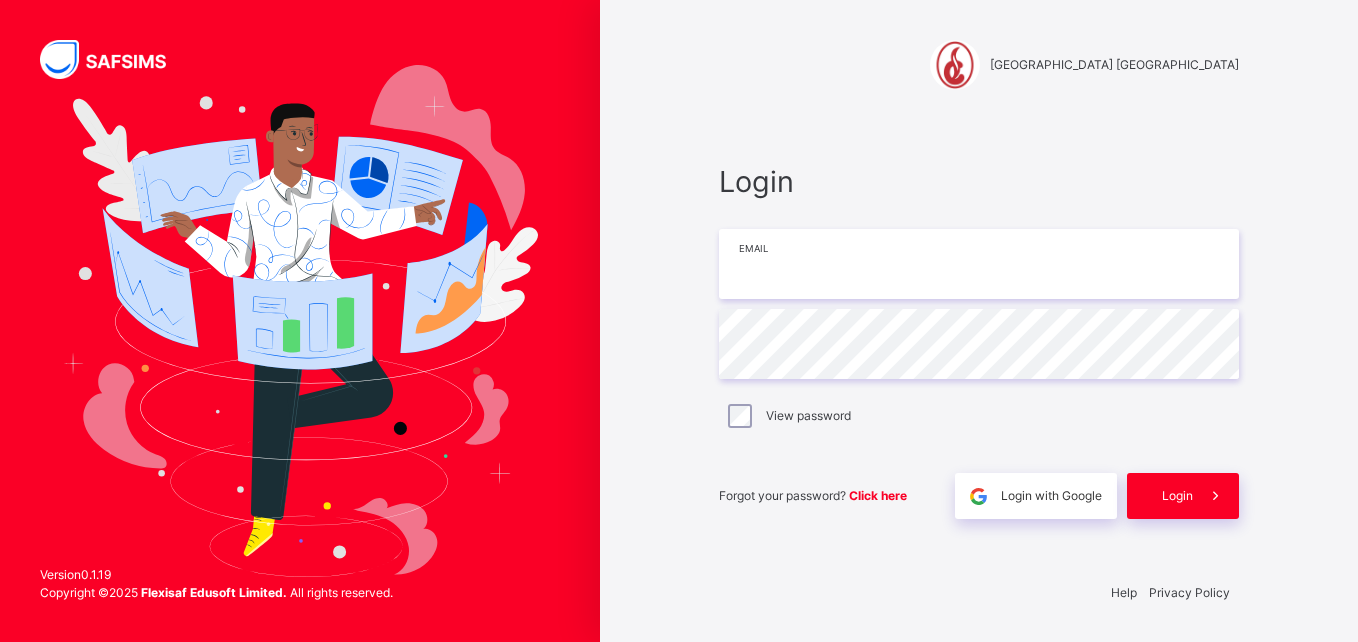 type on "**********" 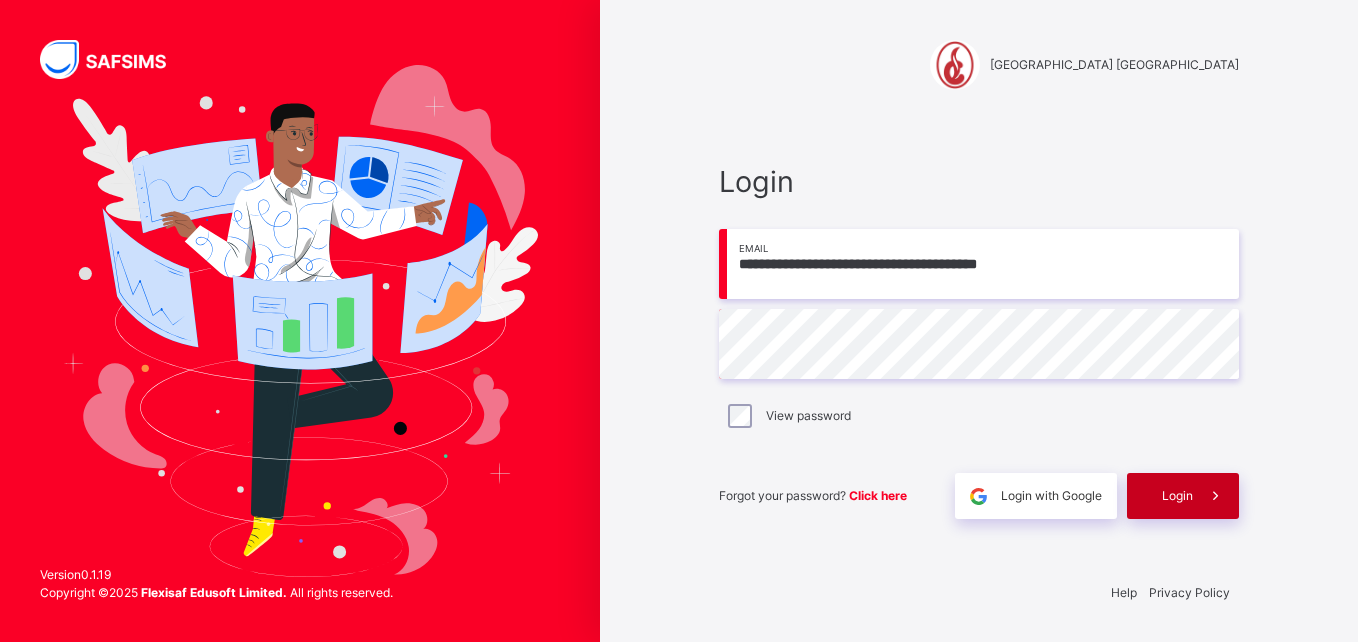click at bounding box center [1215, 496] 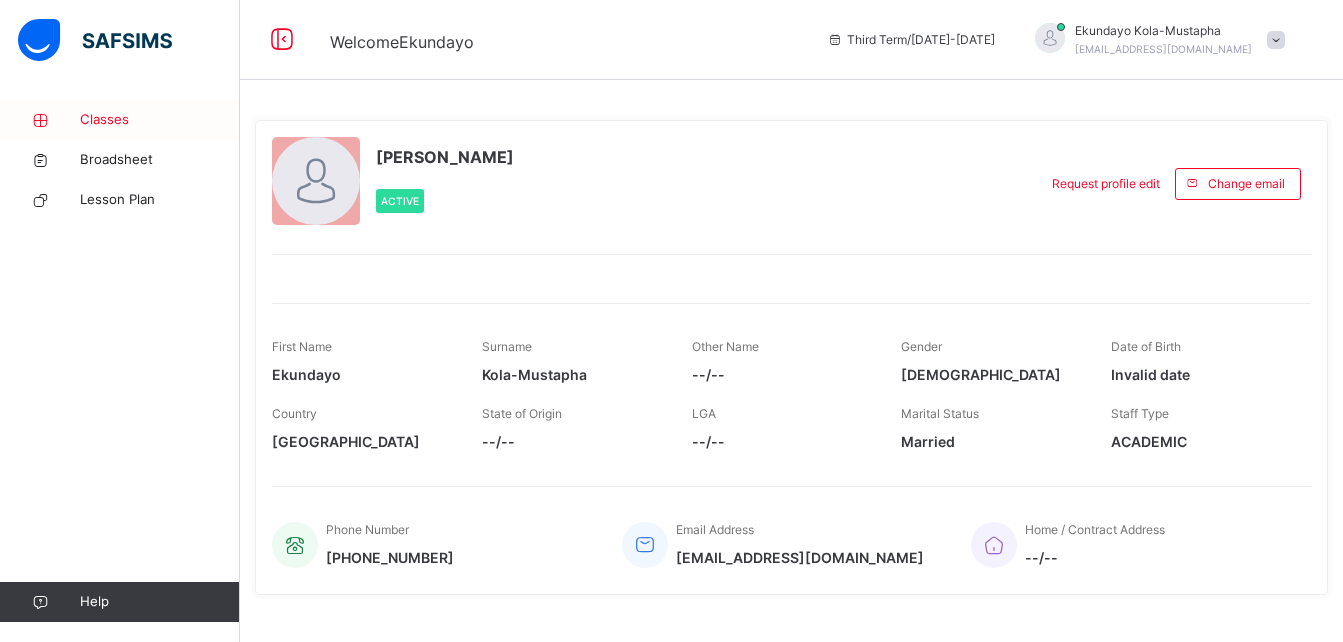 click on "Classes" at bounding box center [160, 120] 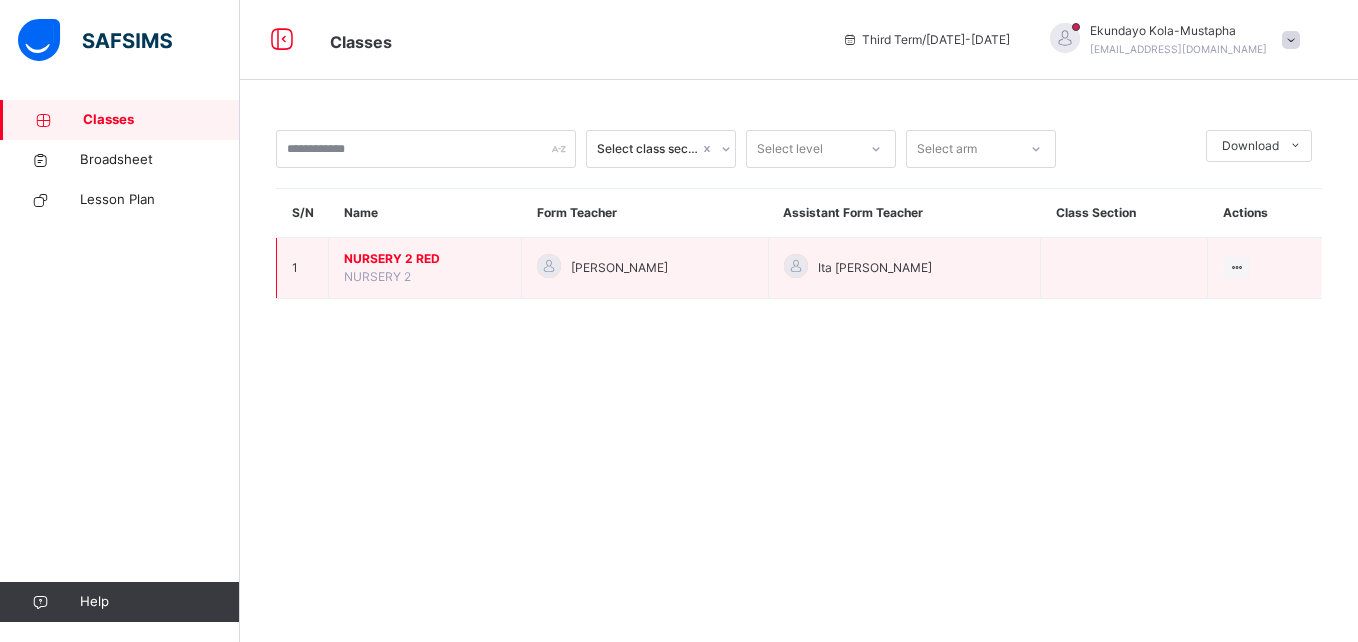 click on "NURSERY 2   RED" at bounding box center (425, 259) 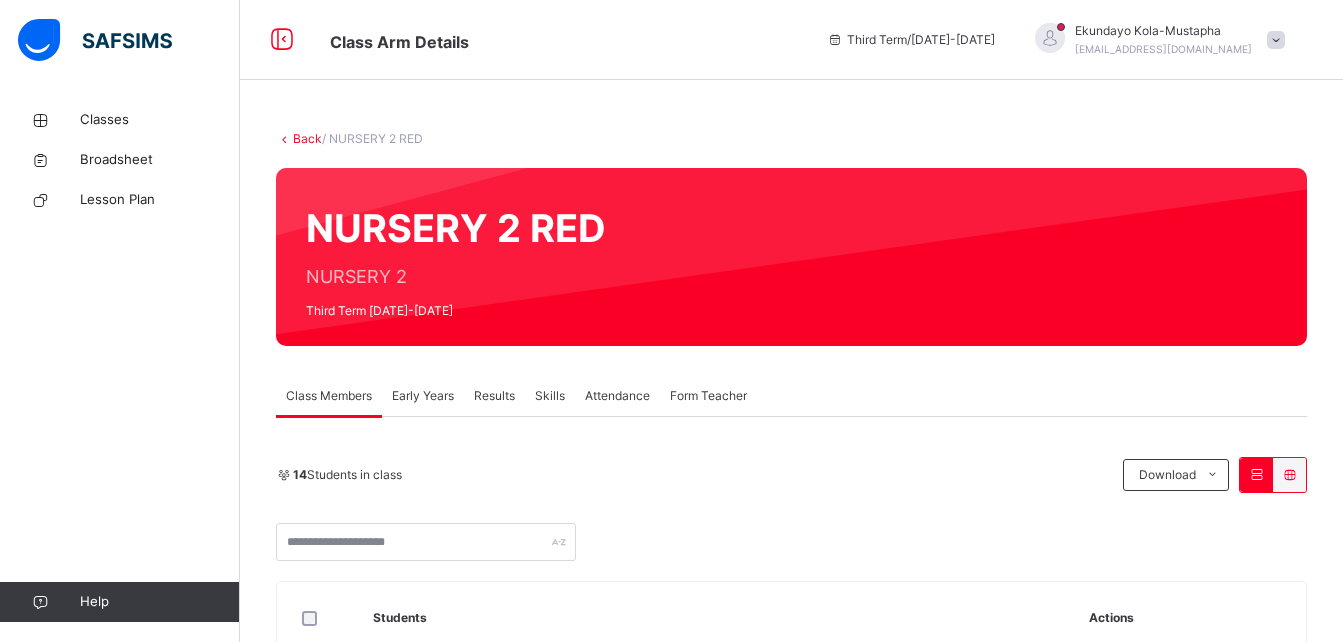 click on "Attendance" at bounding box center [617, 396] 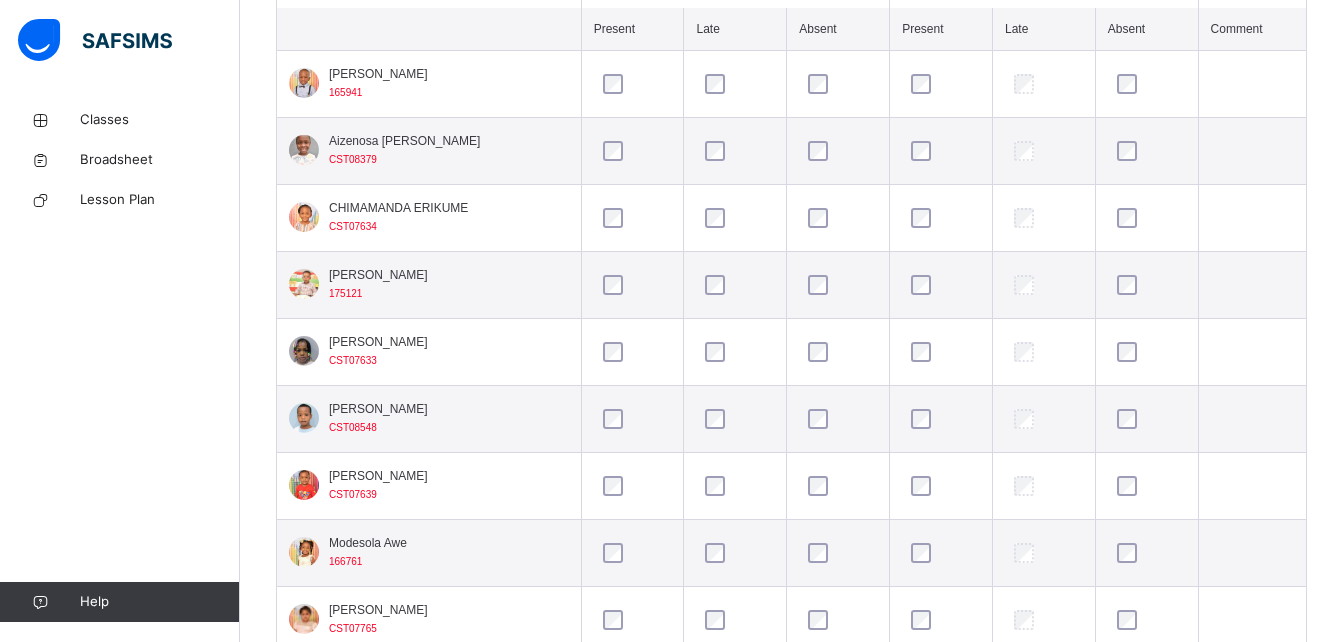 scroll, scrollTop: 607, scrollLeft: 0, axis: vertical 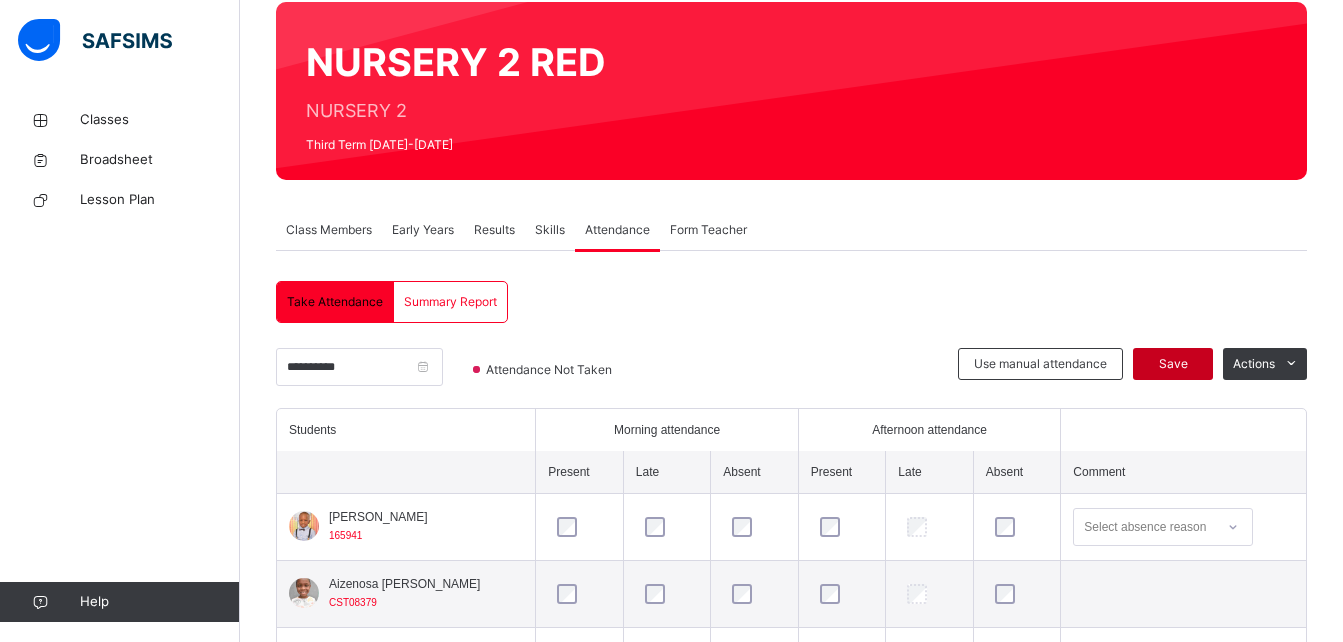 click on "Save" at bounding box center [1173, 364] 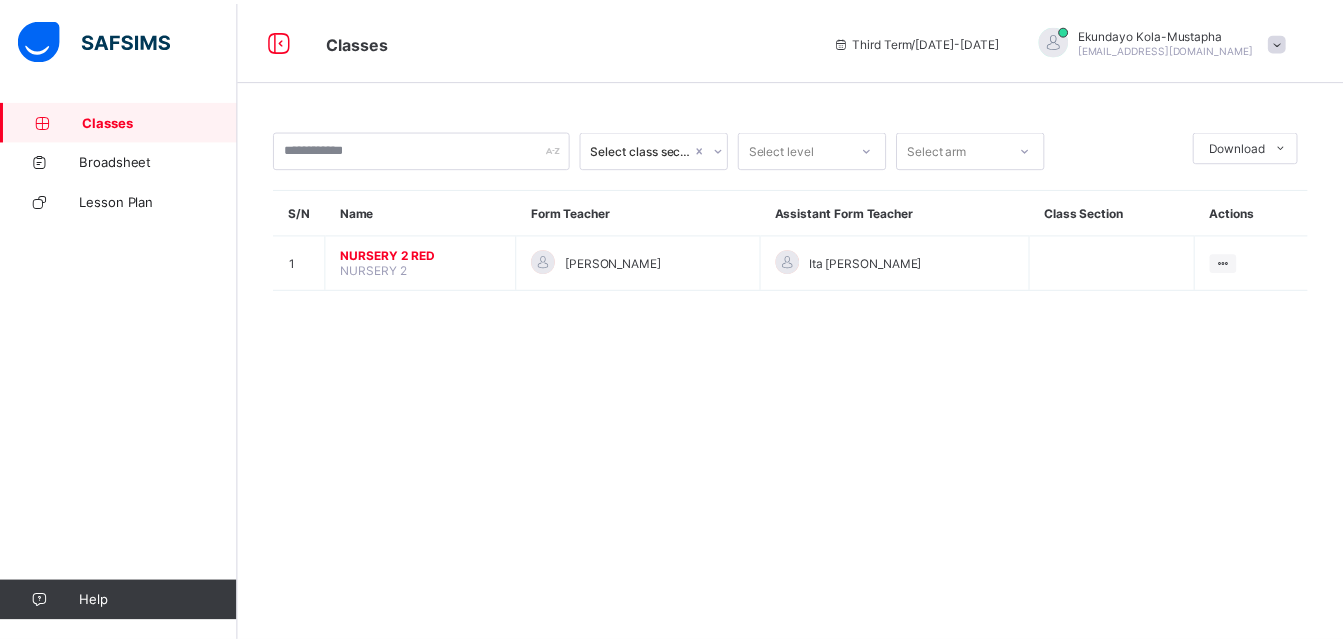 scroll, scrollTop: 0, scrollLeft: 0, axis: both 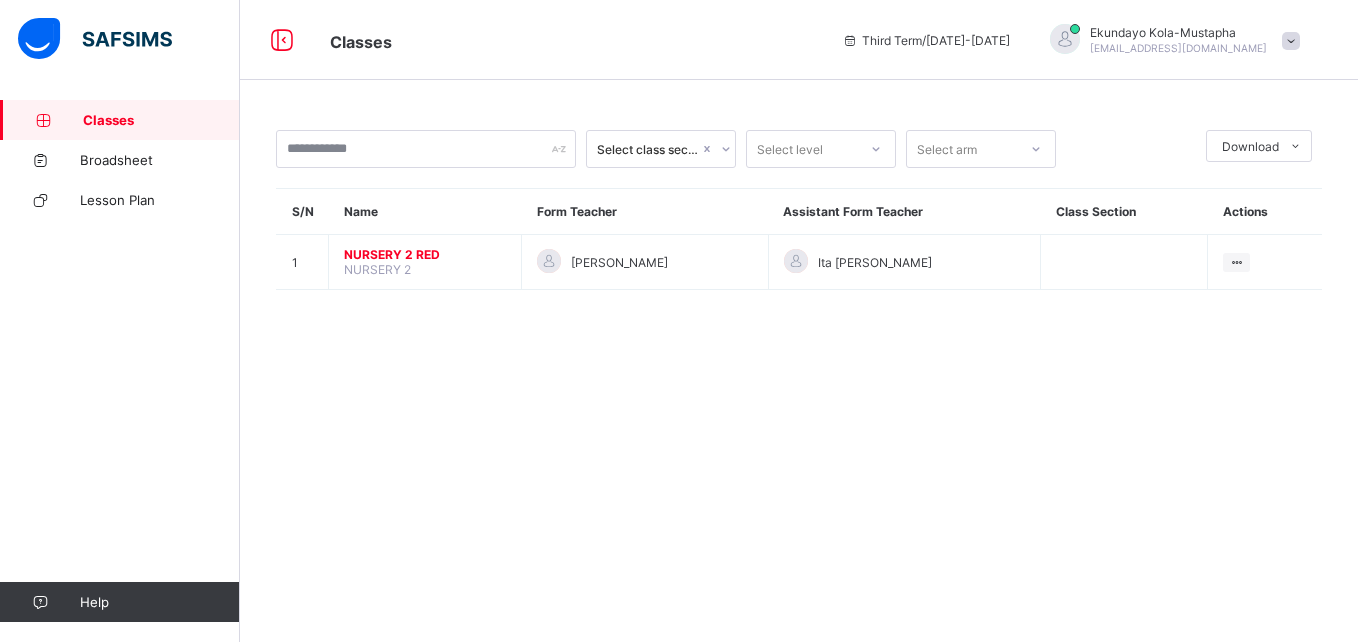 click on "NURSERY 2   RED" at bounding box center [425, 254] 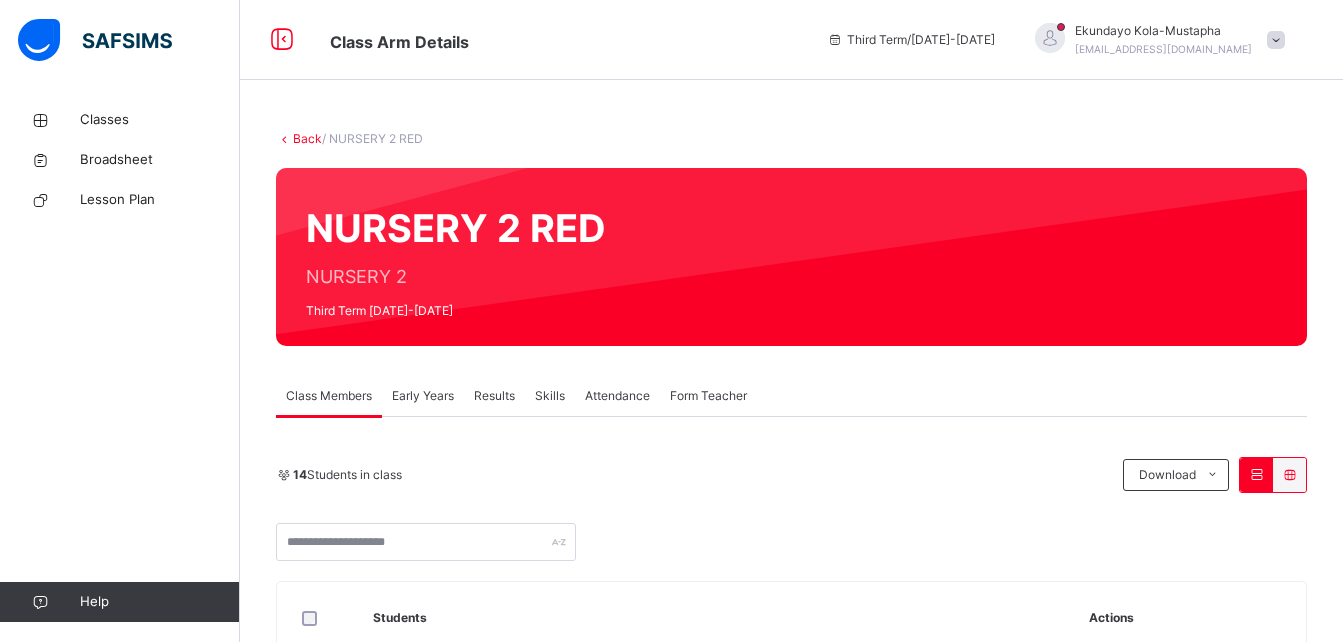 click at bounding box center [1276, 40] 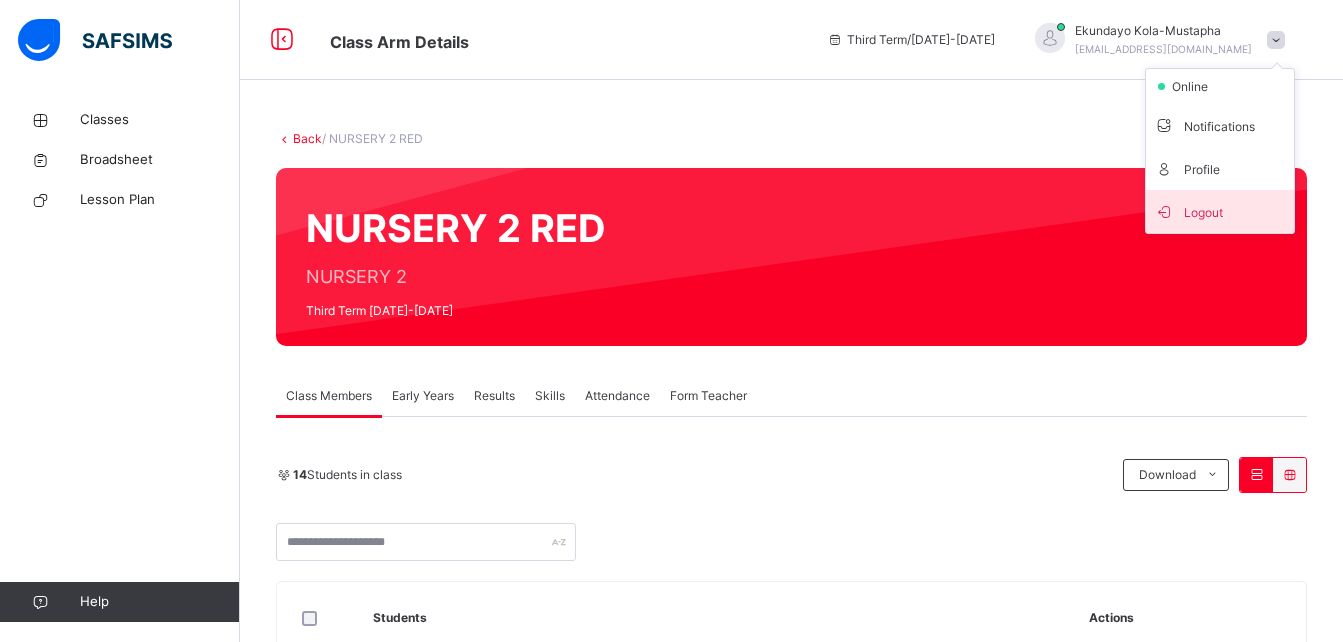 click on "Logout" at bounding box center (1220, 211) 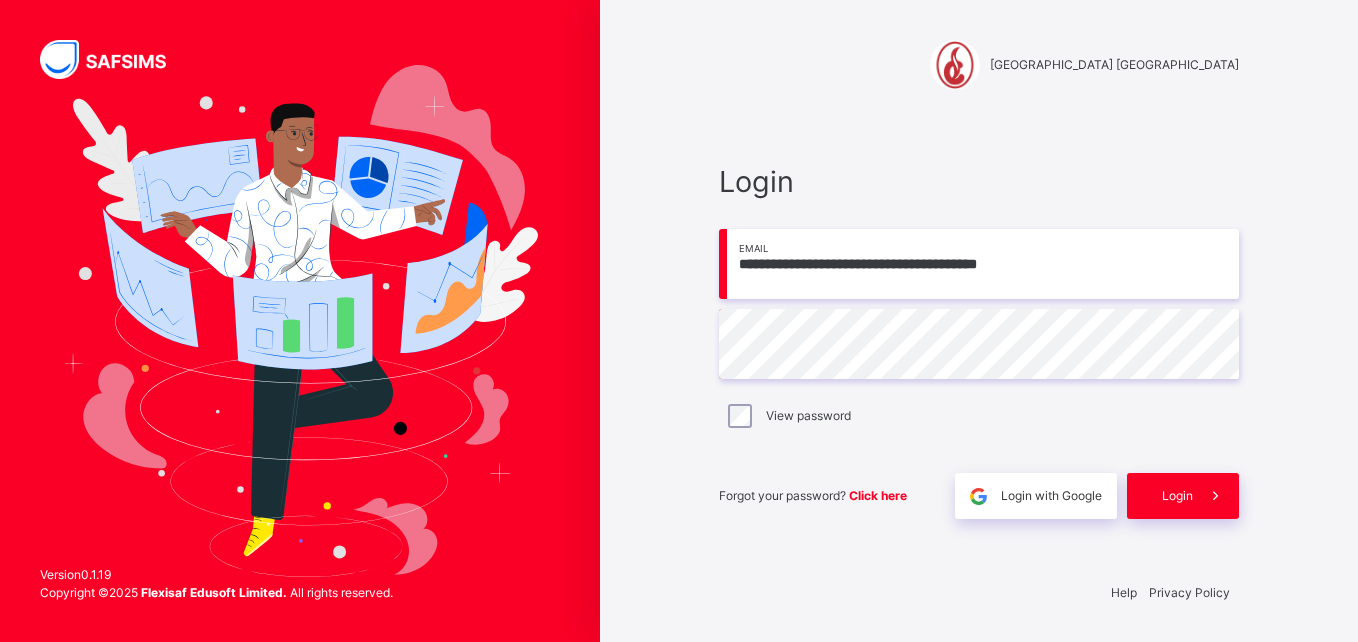 type on "**********" 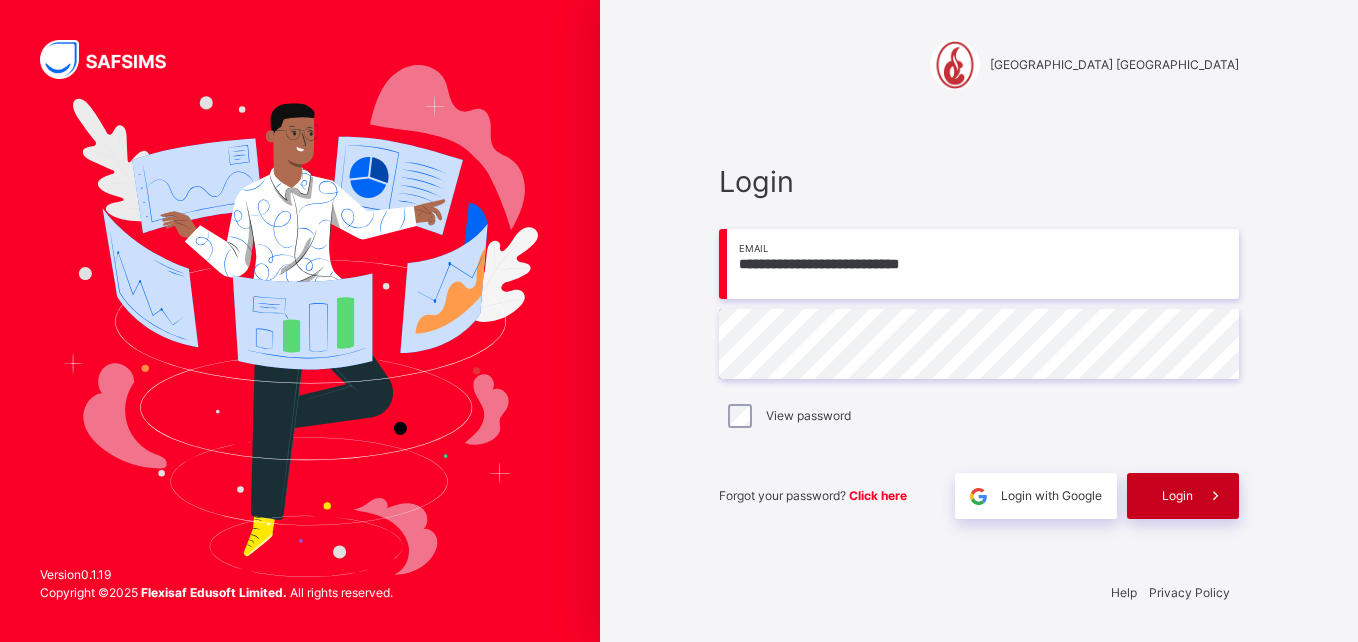 click on "Login" at bounding box center (1183, 496) 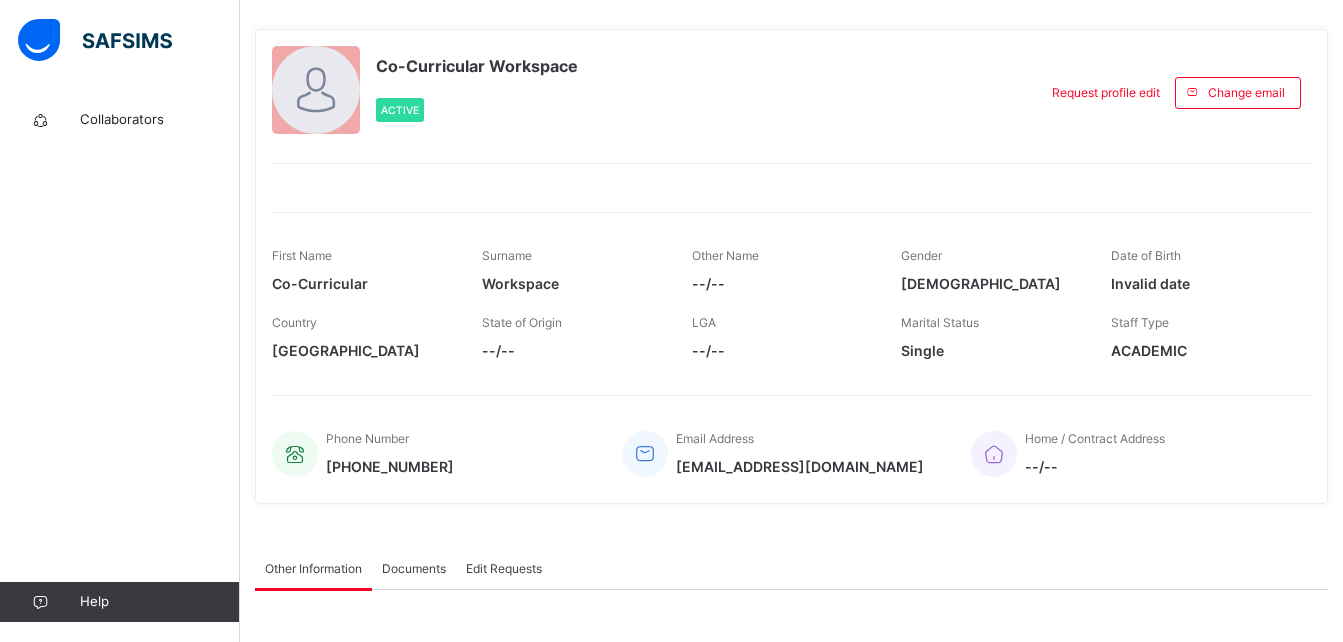 scroll, scrollTop: 0, scrollLeft: 0, axis: both 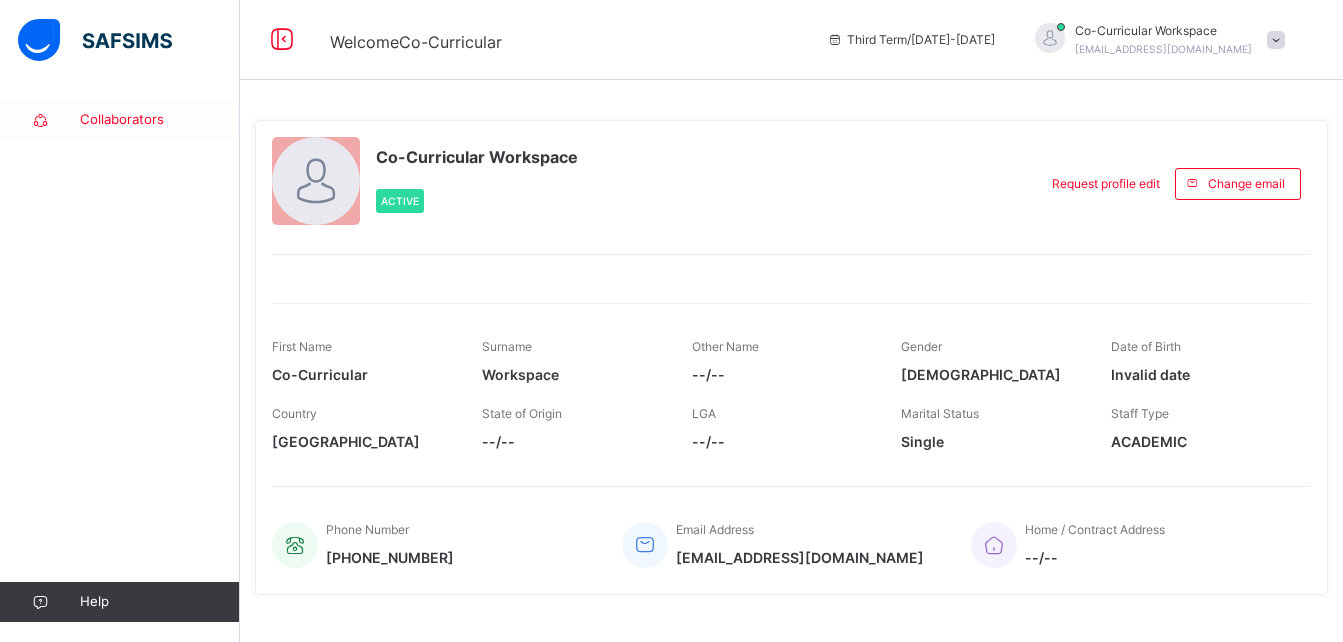 click on "Collaborators" at bounding box center (160, 120) 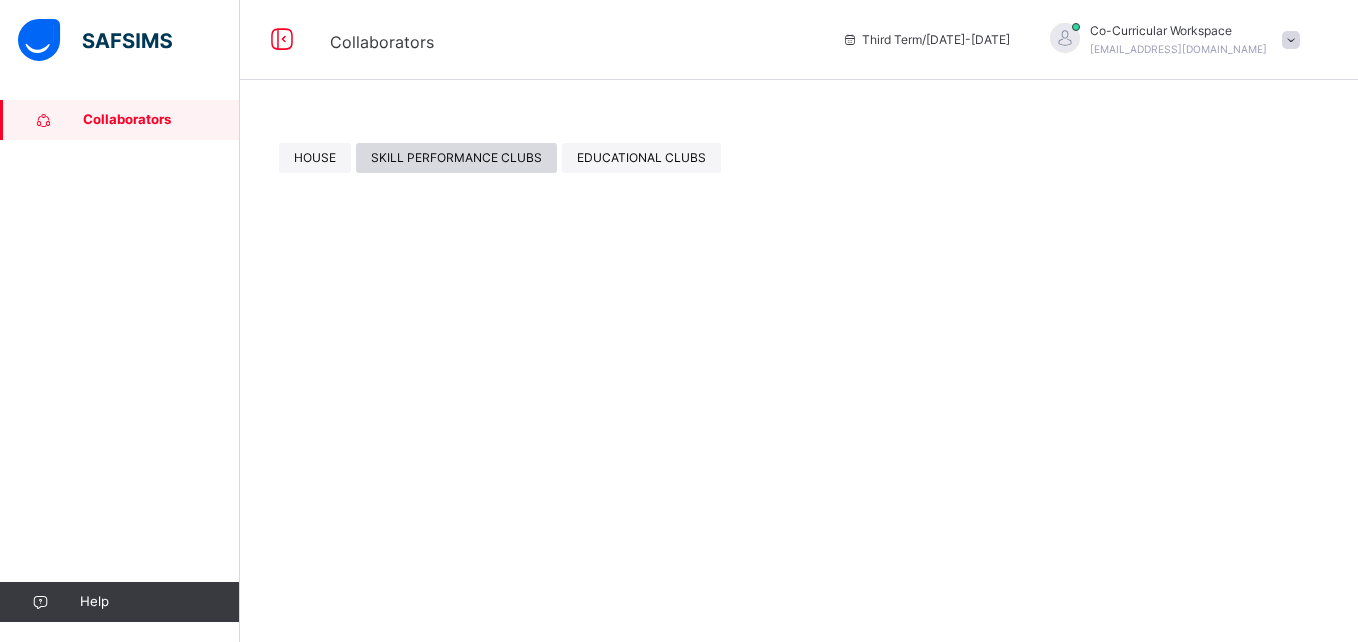 click on "SKILL PERFORMANCE CLUBS" at bounding box center [456, 158] 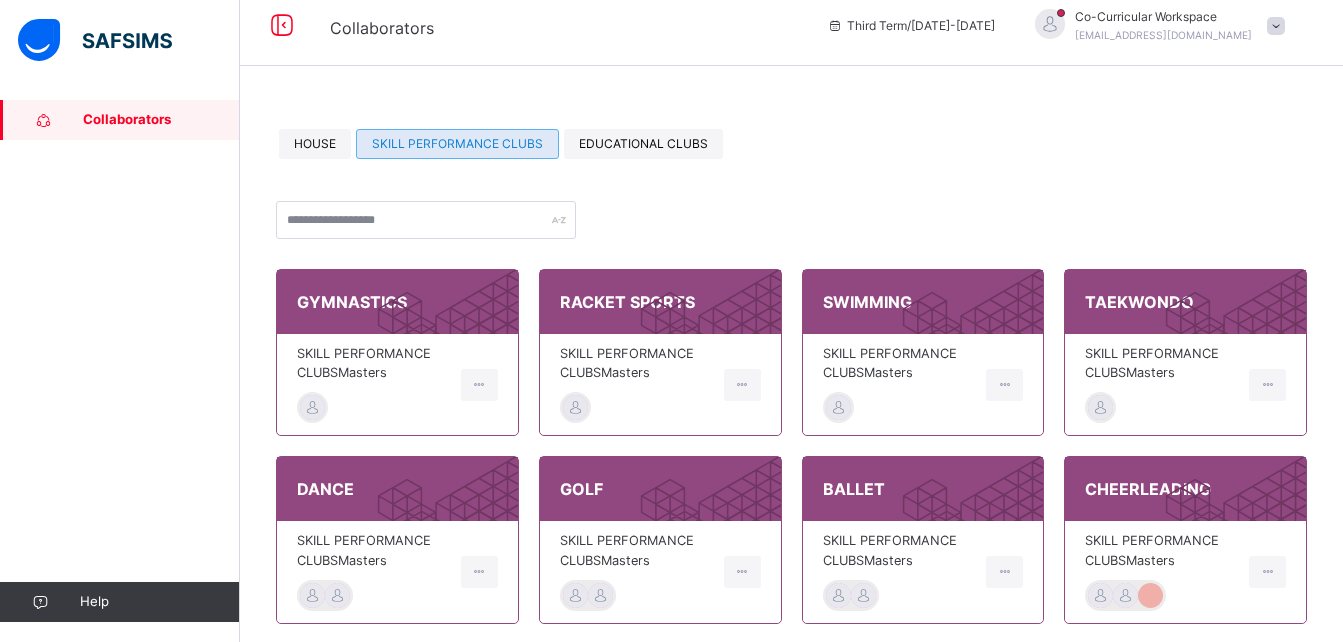 scroll, scrollTop: 10, scrollLeft: 0, axis: vertical 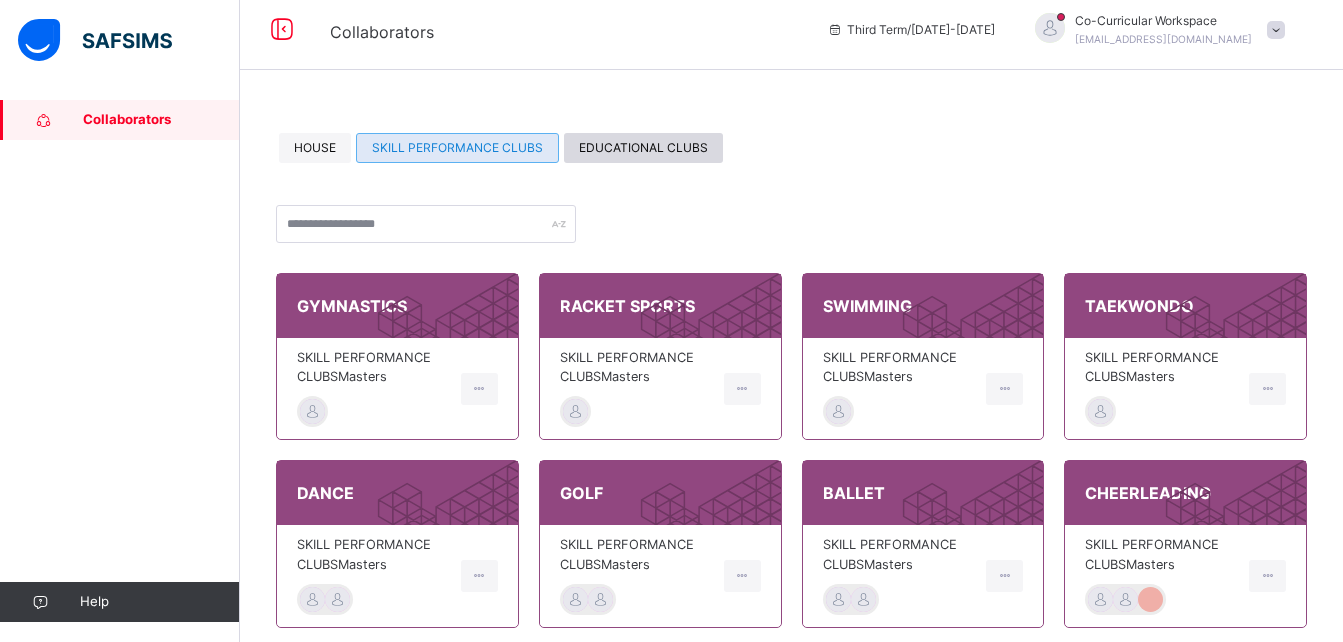 click on "EDUCATIONAL CLUBS" at bounding box center [643, 148] 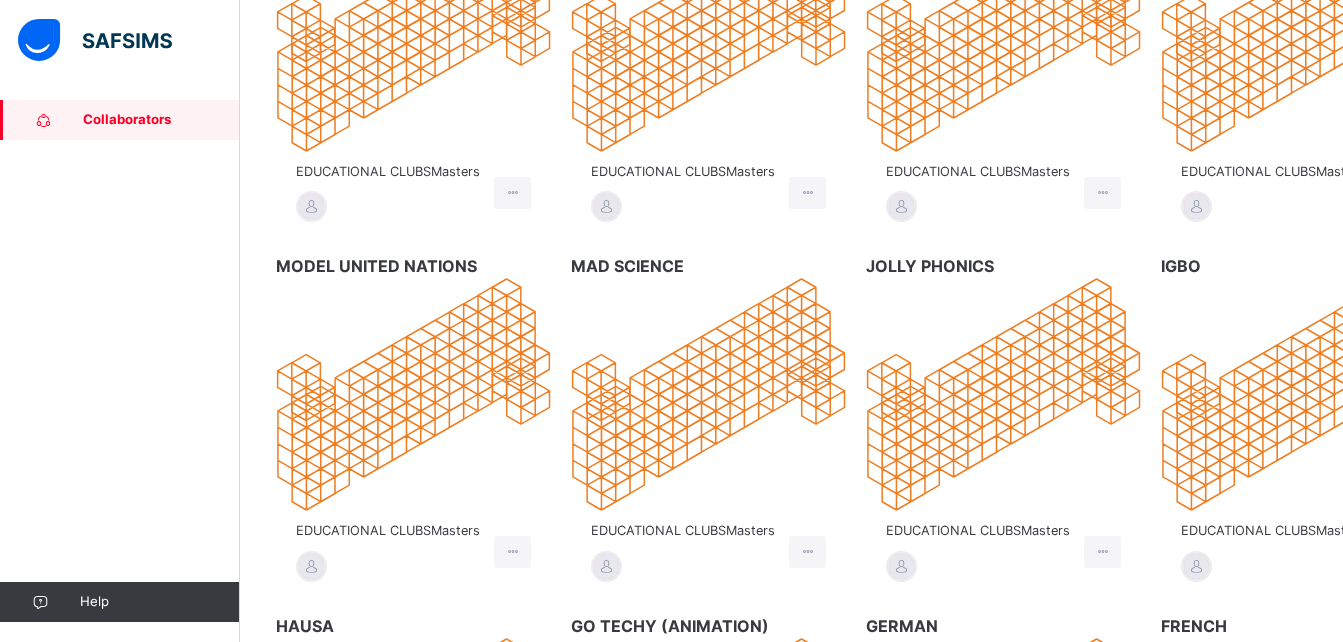 scroll, scrollTop: 823, scrollLeft: 0, axis: vertical 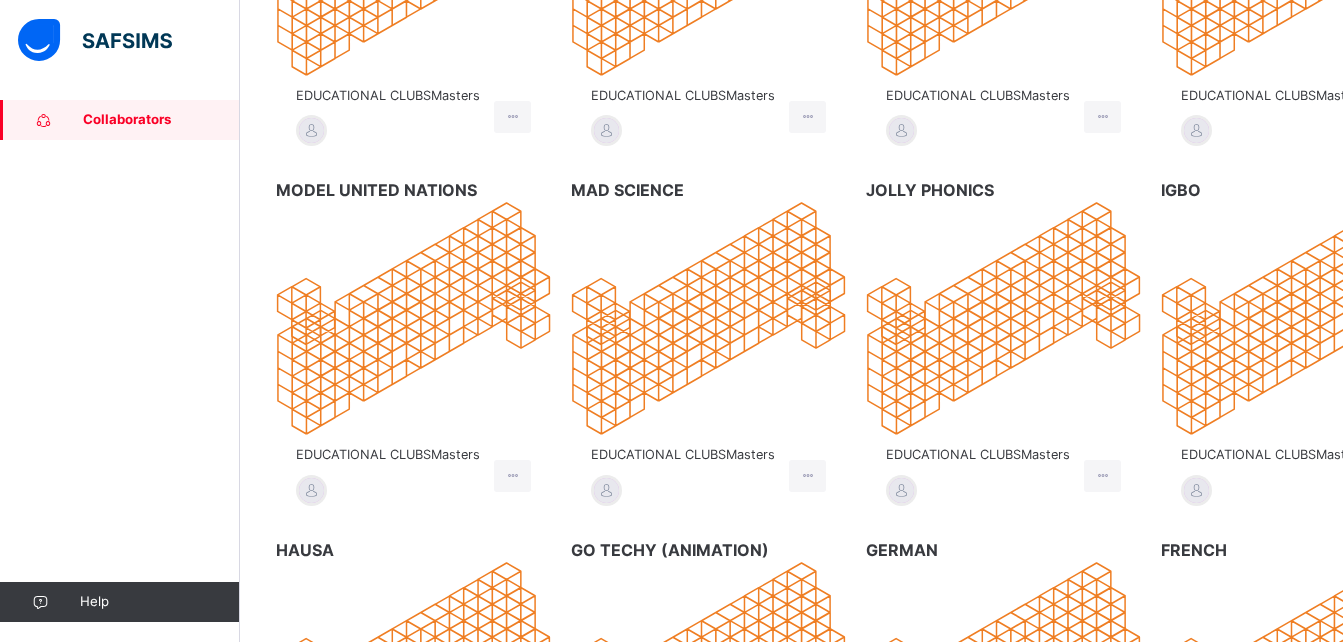 click on "EDUCATIONAL CLUBS  Masters" at bounding box center [685, 1532] 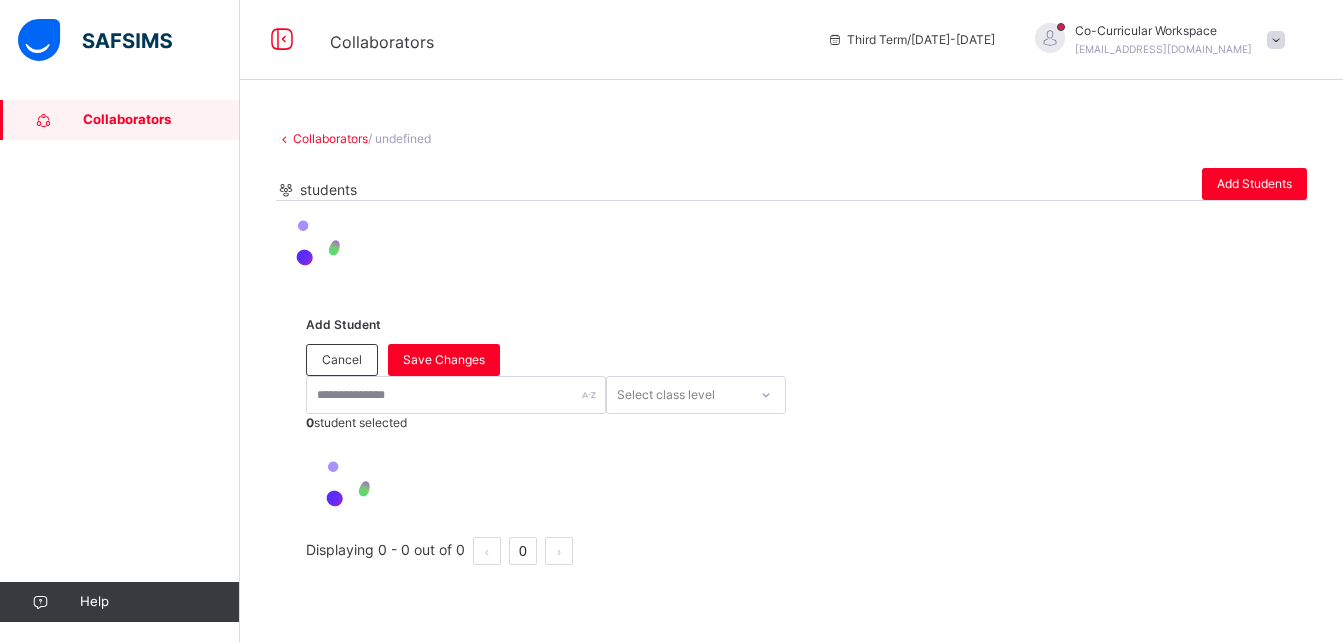 scroll, scrollTop: 0, scrollLeft: 0, axis: both 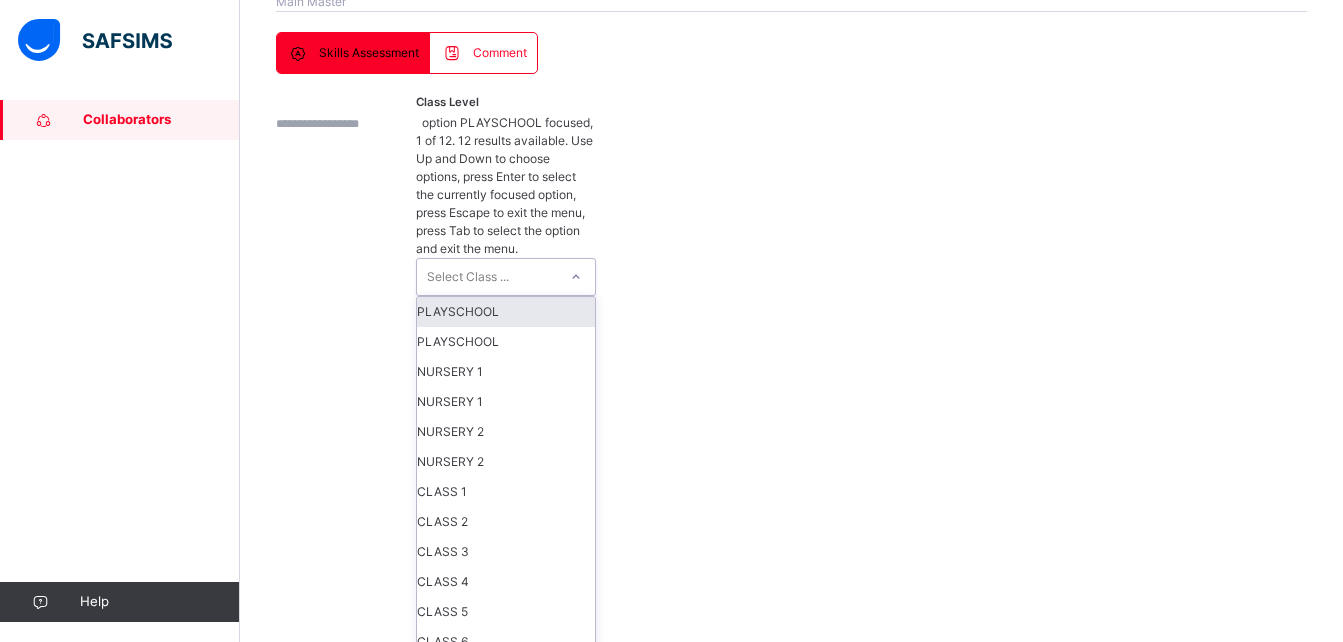 click 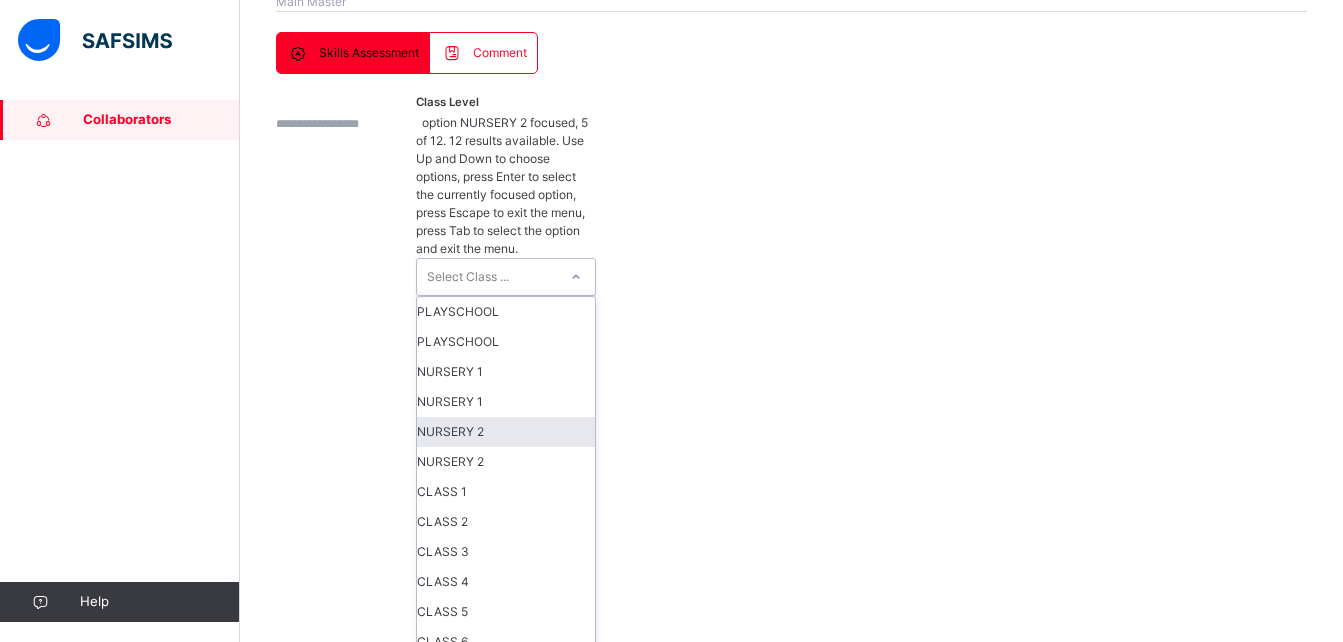click on "NURSERY 2" at bounding box center (506, 432) 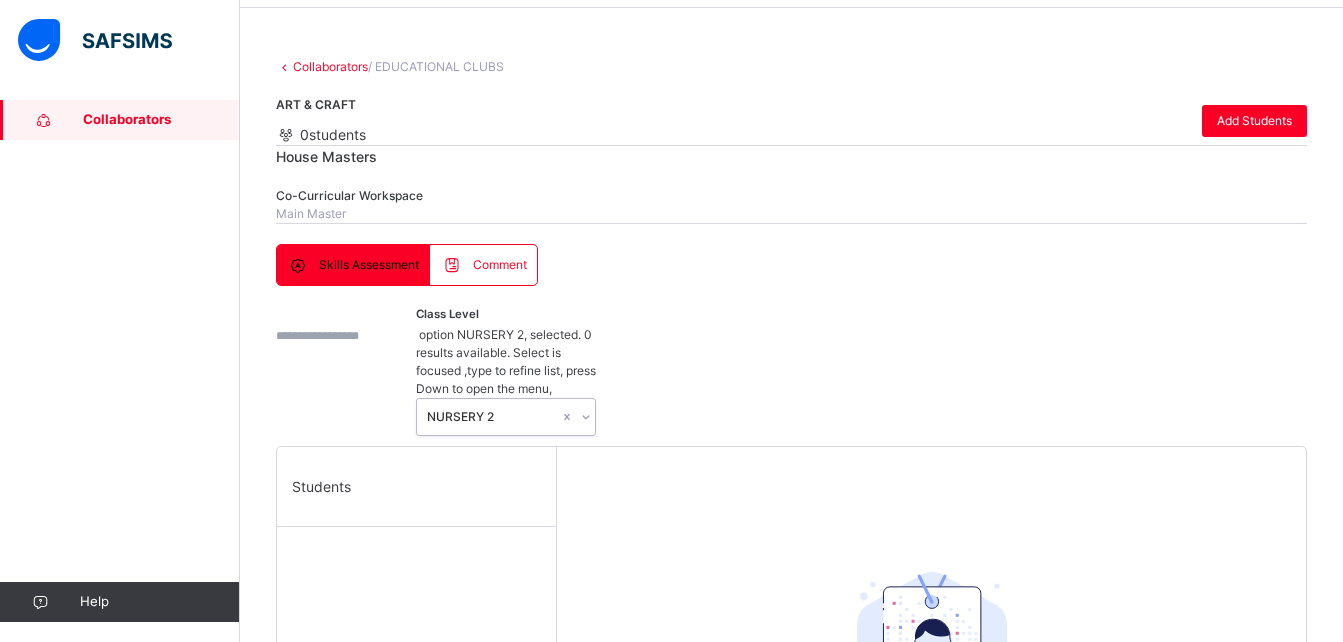scroll, scrollTop: 21, scrollLeft: 0, axis: vertical 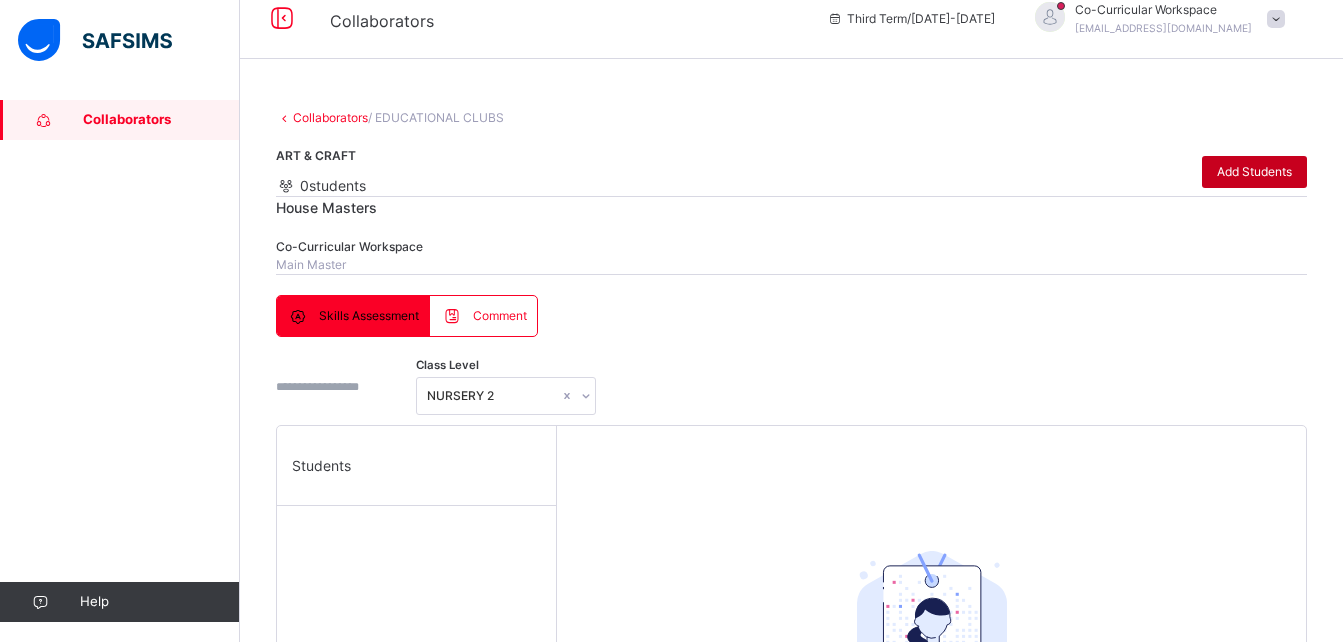 click on "Add Students" at bounding box center (1254, 172) 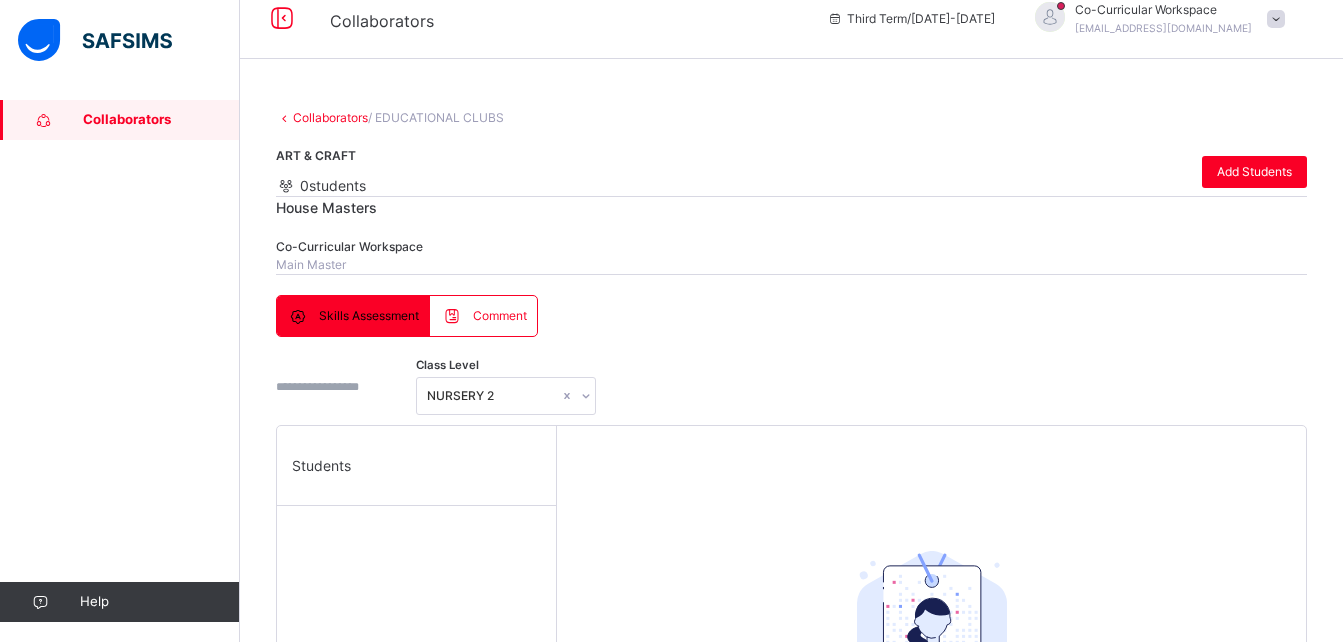 click 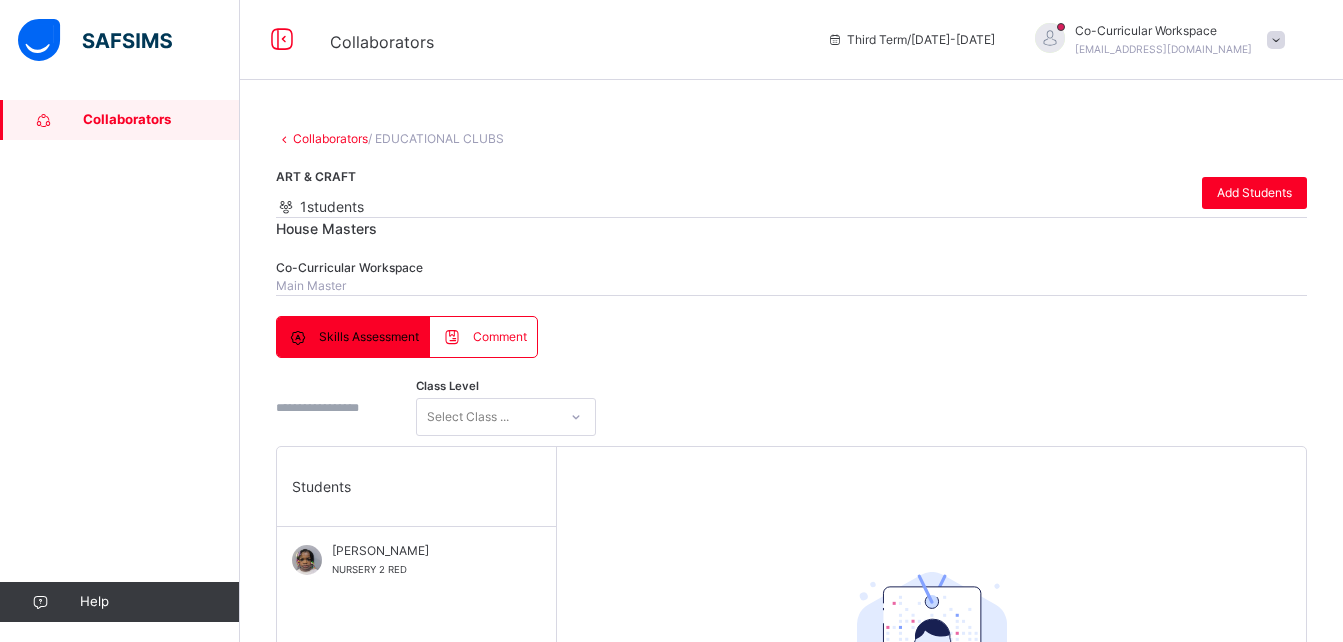click at bounding box center (791, 1120) 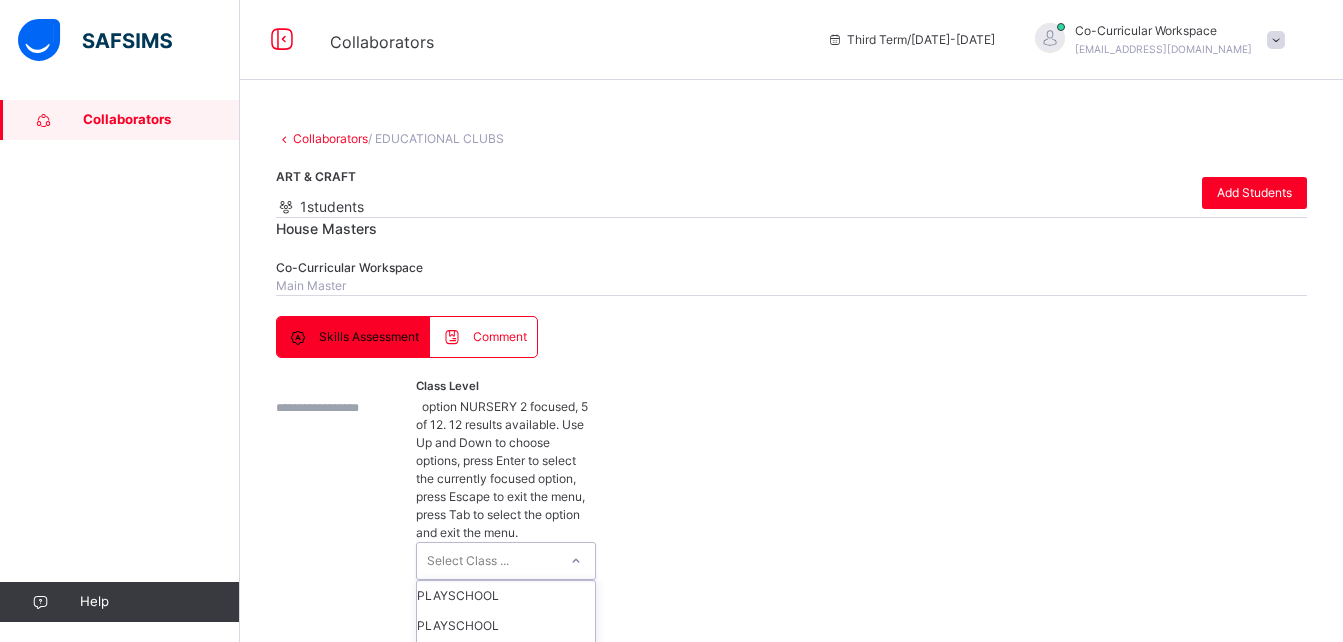 click on "option NURSERY 2 focused, 5 of 12. 12 results available. Use Up and Down to choose options, press Enter to select the currently focused option, press Escape to exit the menu, press Tab to select the option and exit the menu. Select Class ... PLAYSCHOOL PLAYSCHOOL NURSERY 1  NURSERY 1 NURSERY 2 NURSERY 2 CLASS 1 CLASS 2 CLASS 3 CLASS 4 CLASS 5 CLASS 6" at bounding box center [506, 670] 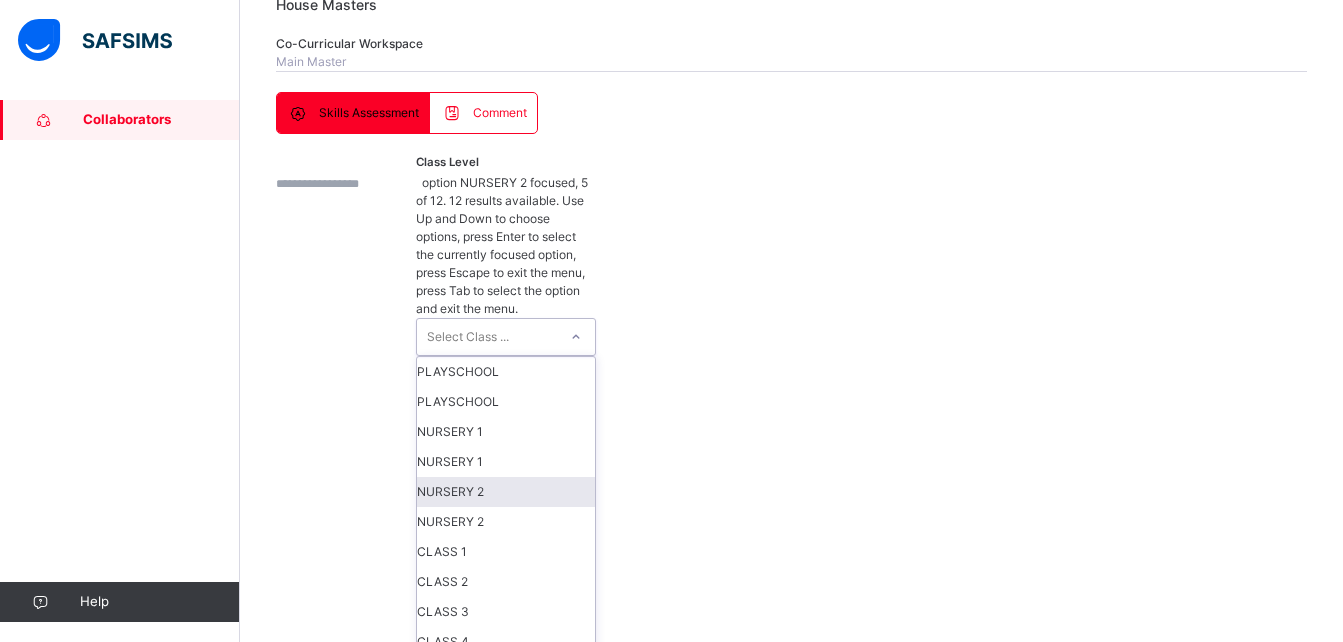 click on "NURSERY 2" at bounding box center [506, 492] 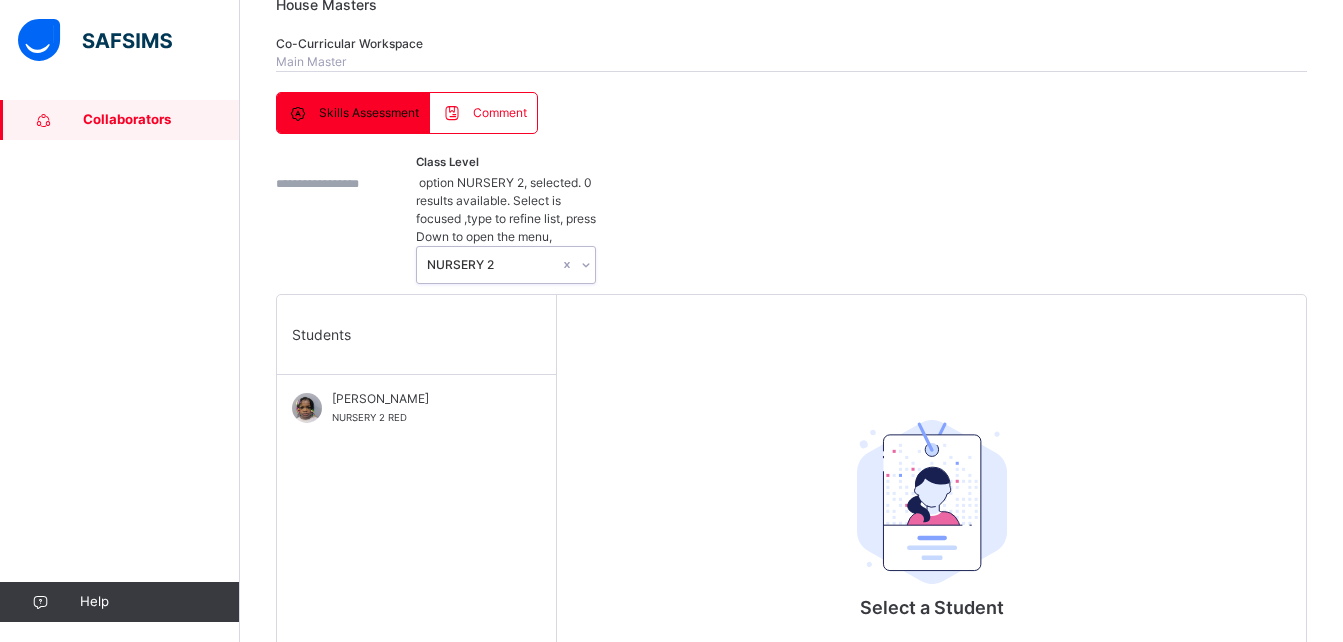 click on "Co-Curricular  Workspace  Main Master" at bounding box center (791, 53) 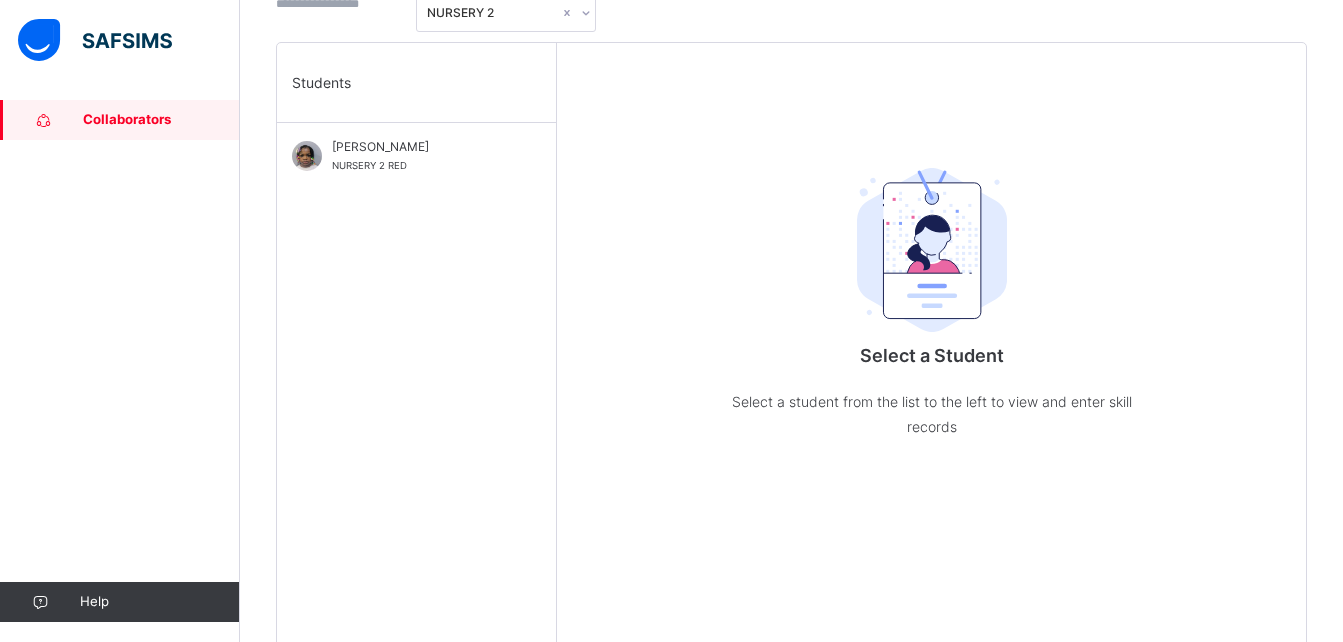 scroll, scrollTop: 340, scrollLeft: 0, axis: vertical 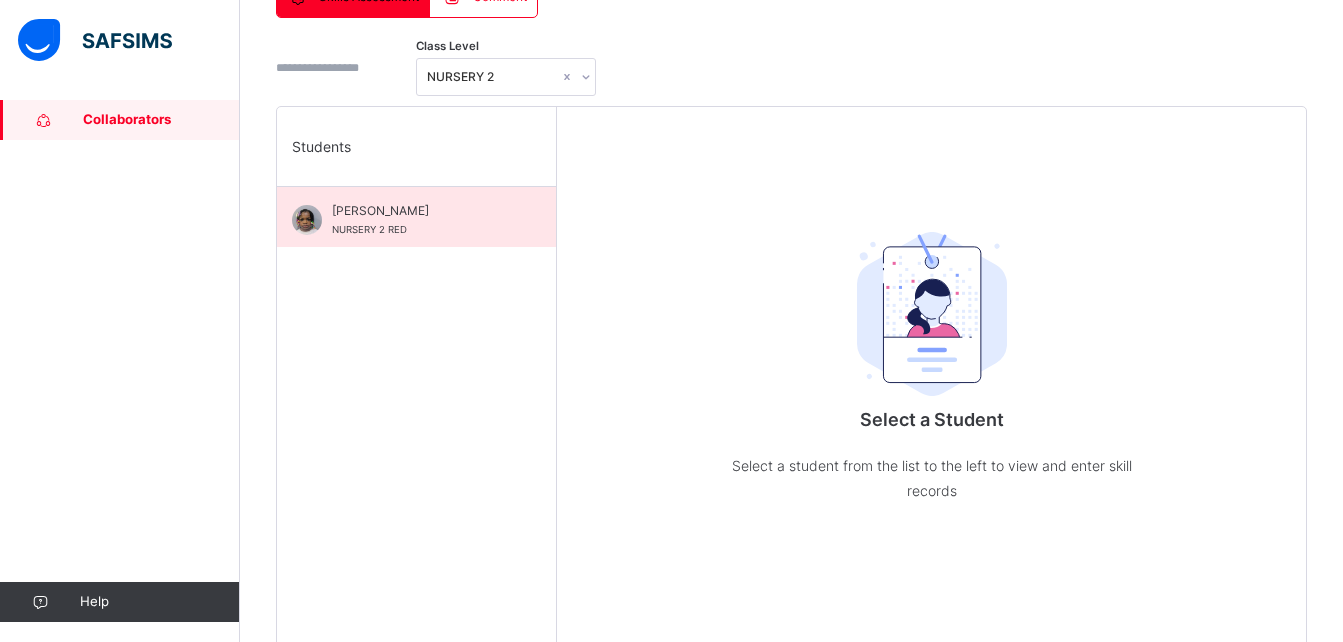 click on "[PERSON_NAME]" at bounding box center (421, 211) 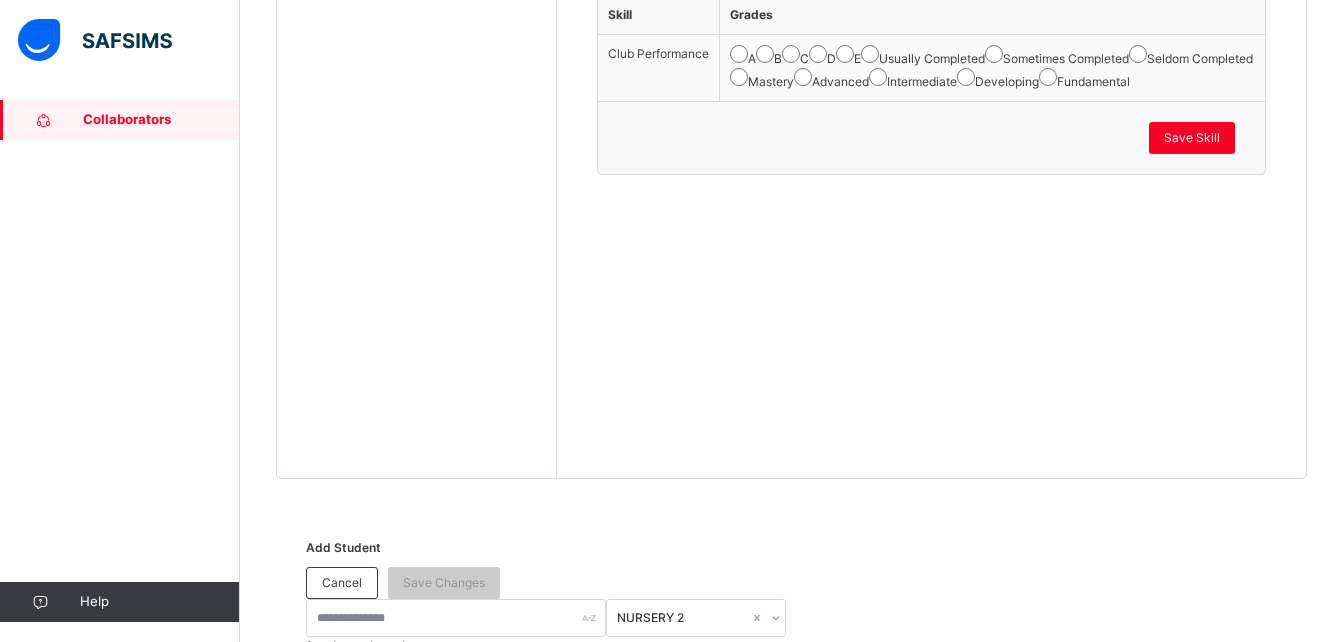 scroll, scrollTop: 620, scrollLeft: 0, axis: vertical 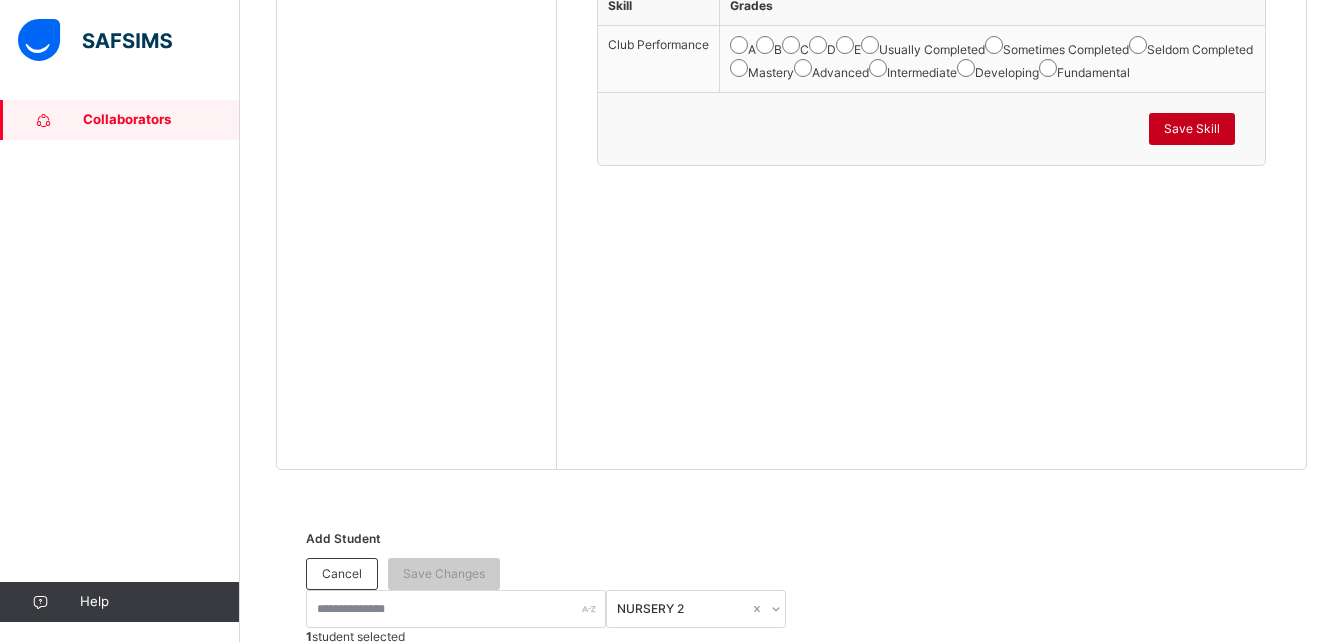 click on "Save Skill" at bounding box center (1192, 129) 